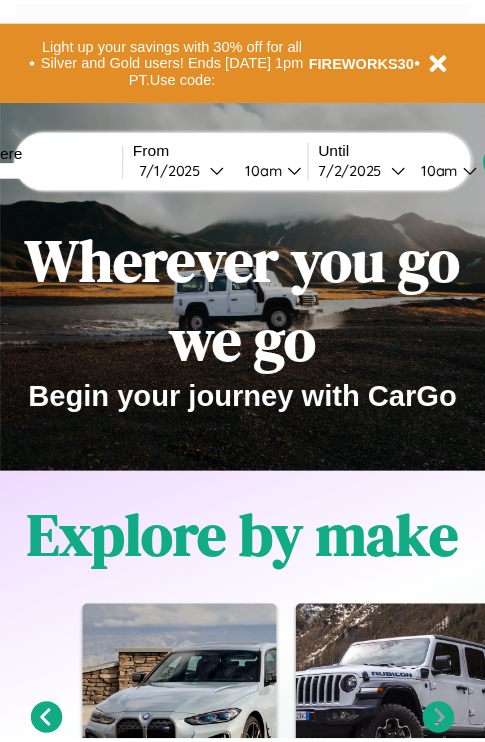 scroll, scrollTop: 0, scrollLeft: 0, axis: both 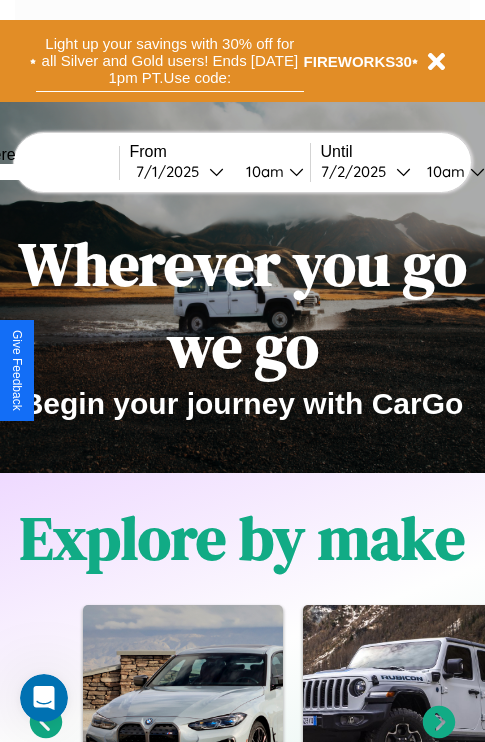 click on "Light up your savings with 30% off for all Silver and Gold users! Ends [DATE] 1pm PT.  Use code:" at bounding box center [170, 61] 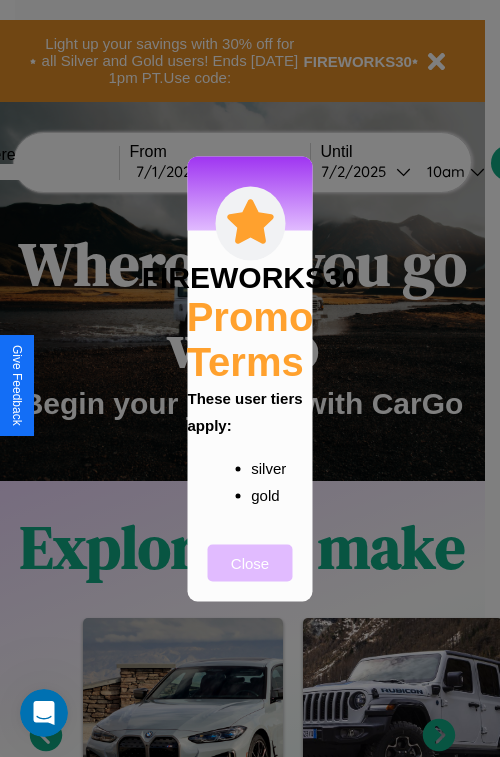 click on "Close" at bounding box center (250, 562) 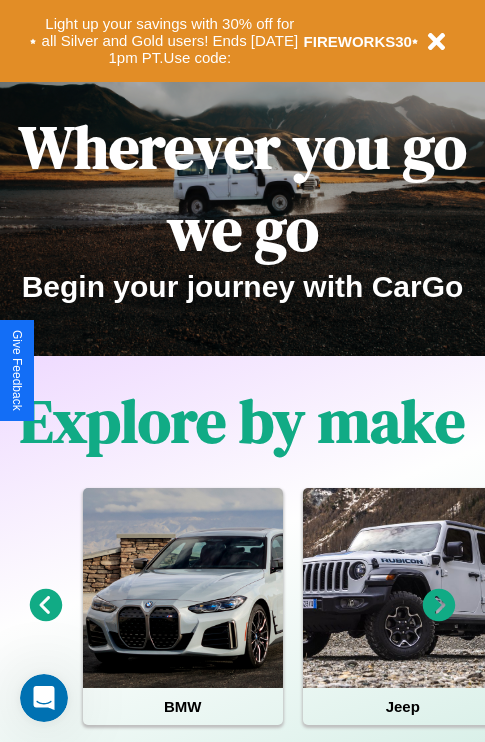 scroll, scrollTop: 0, scrollLeft: 0, axis: both 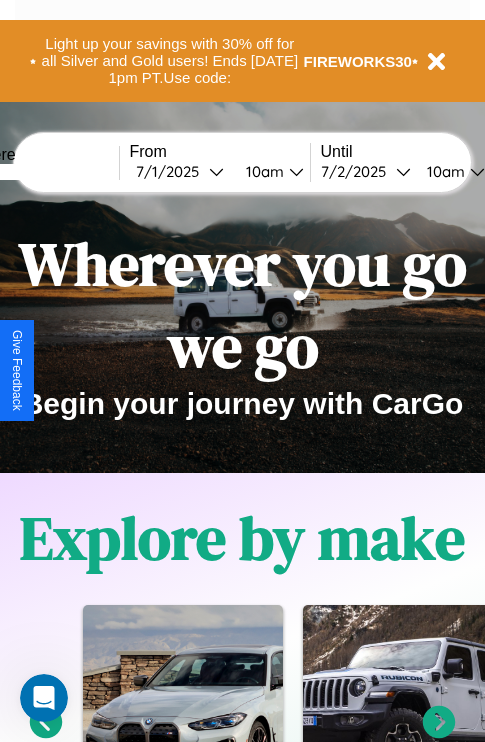 click at bounding box center [44, 172] 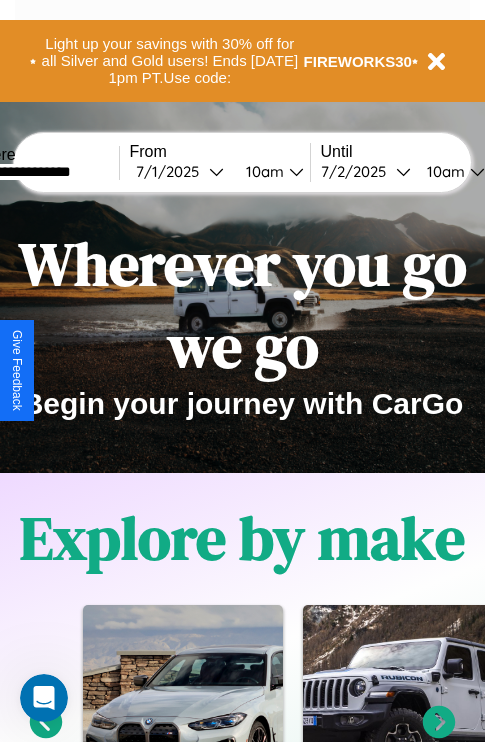 type on "**********" 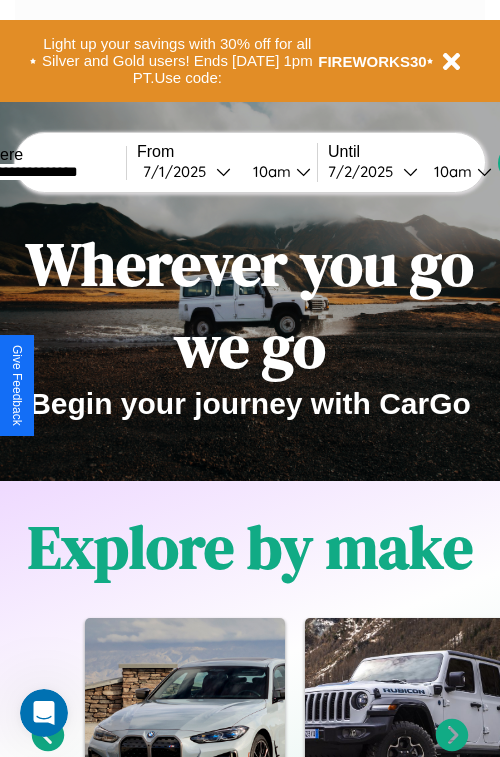 select on "*" 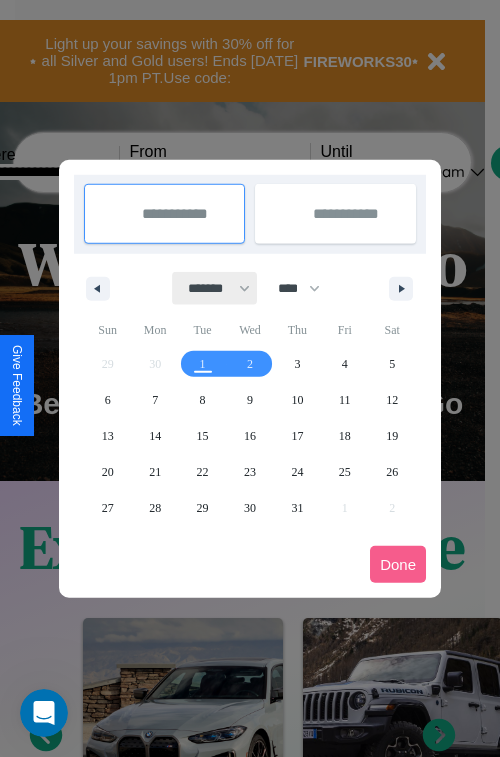 click on "******* ******** ***** ***** *** **** **** ****** ********* ******* ******** ********" at bounding box center (215, 288) 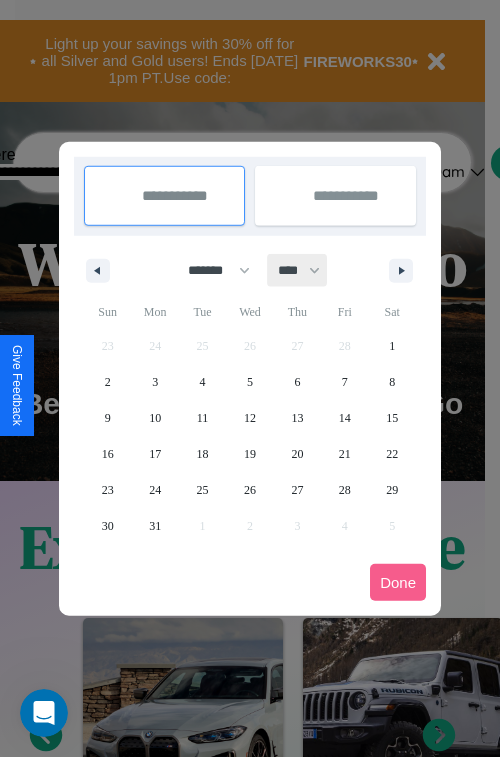 click on "**** **** **** **** **** **** **** **** **** **** **** **** **** **** **** **** **** **** **** **** **** **** **** **** **** **** **** **** **** **** **** **** **** **** **** **** **** **** **** **** **** **** **** **** **** **** **** **** **** **** **** **** **** **** **** **** **** **** **** **** **** **** **** **** **** **** **** **** **** **** **** **** **** **** **** **** **** **** **** **** **** **** **** **** **** **** **** **** **** **** **** **** **** **** **** **** **** **** **** **** **** **** **** **** **** **** **** **** **** **** **** **** **** **** **** **** **** **** **** **** ****" at bounding box center [298, 270] 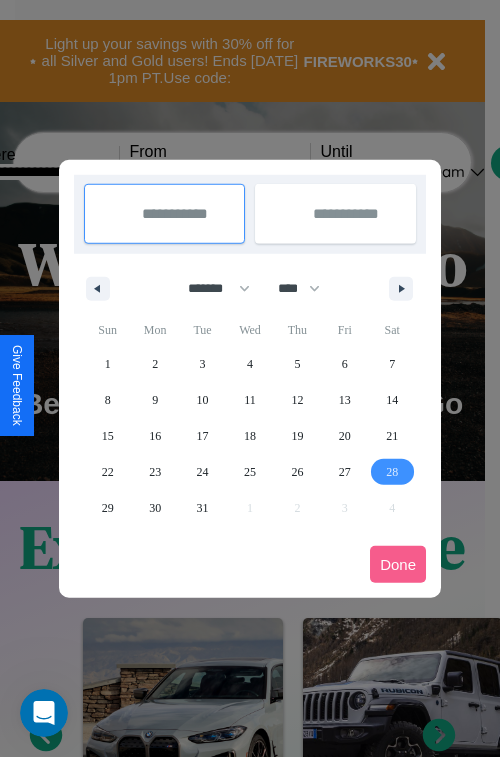 click on "28" at bounding box center [392, 472] 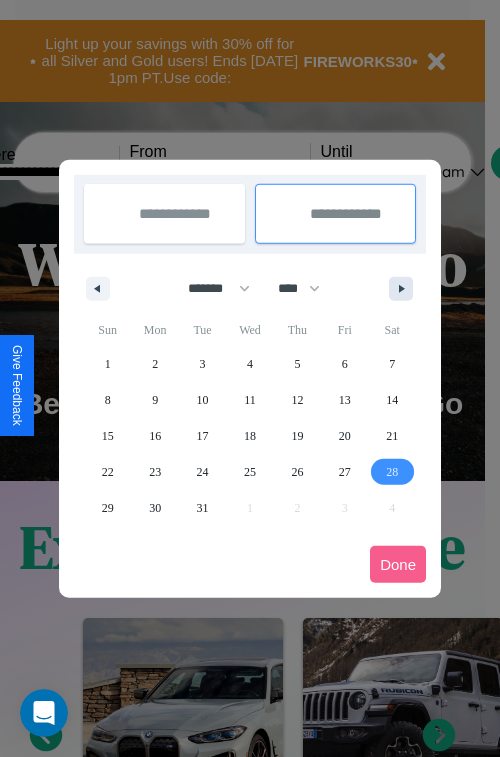 click at bounding box center (405, 289) 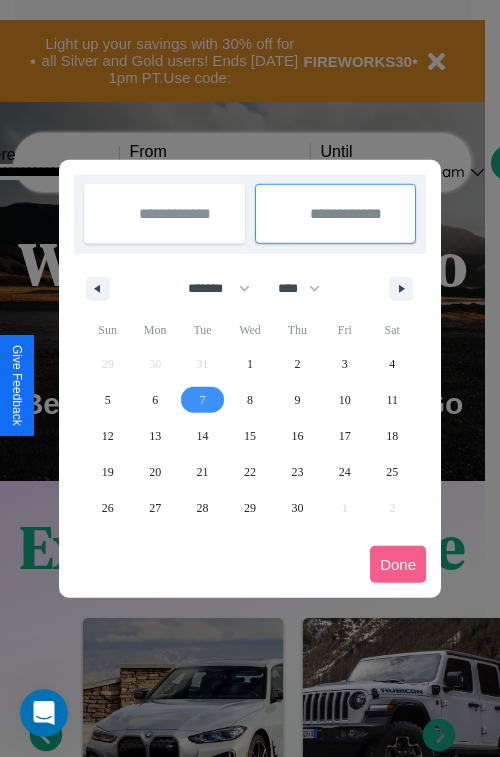 click on "7" at bounding box center [203, 400] 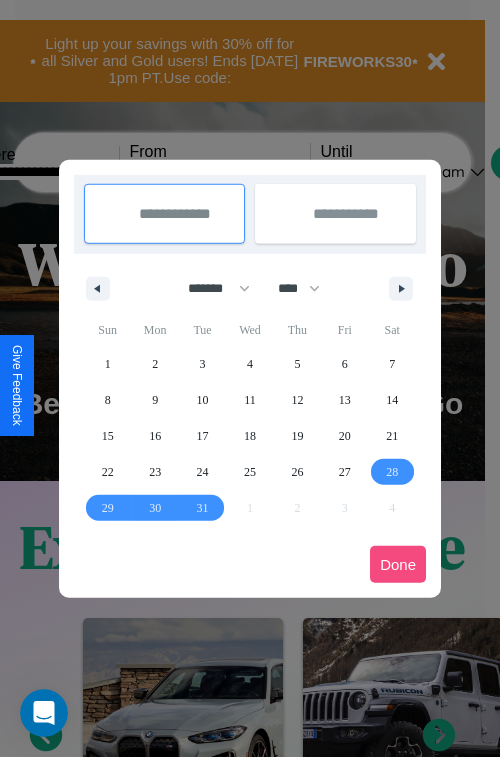 click on "Done" at bounding box center [398, 564] 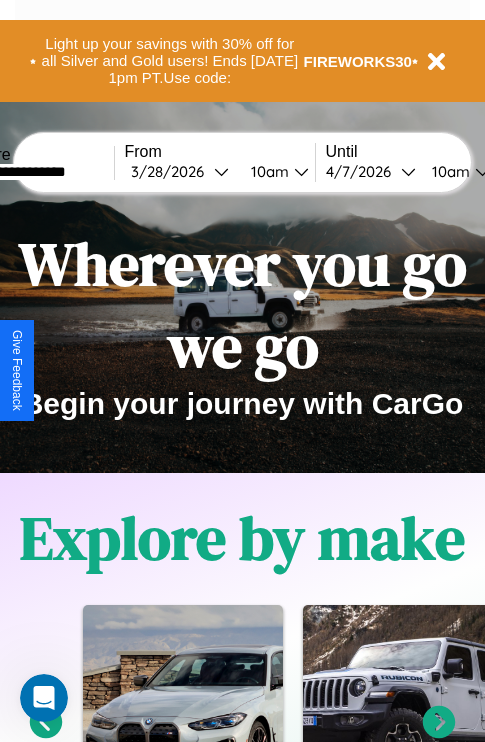 scroll, scrollTop: 0, scrollLeft: 72, axis: horizontal 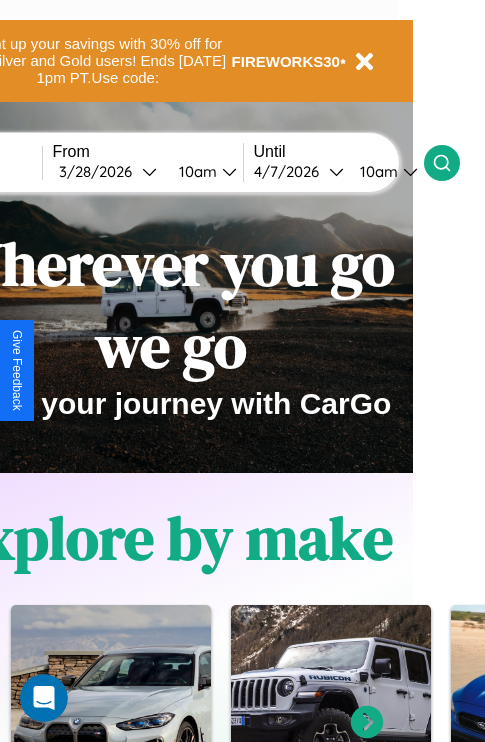 click 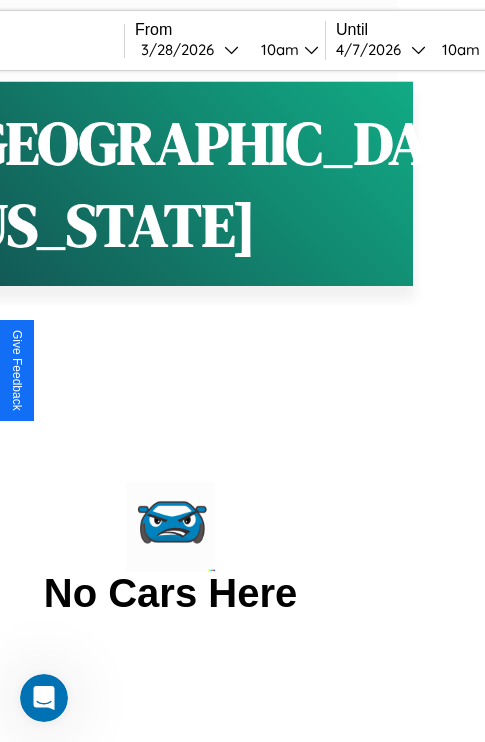 scroll, scrollTop: 0, scrollLeft: 0, axis: both 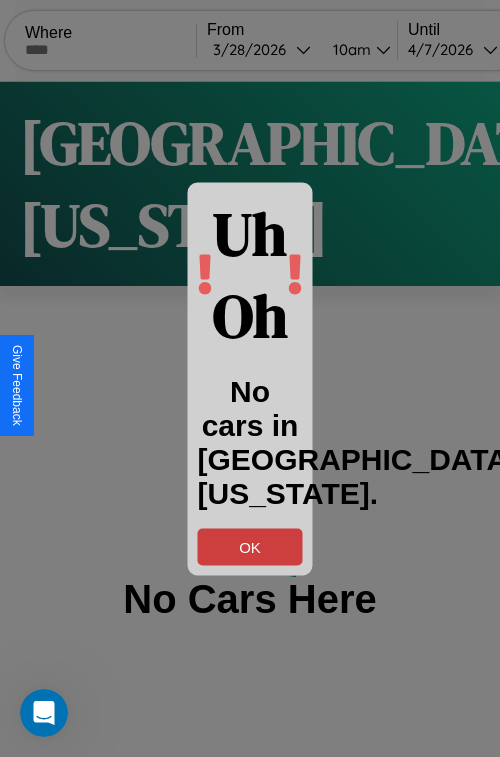 click on "OK" at bounding box center [250, 546] 